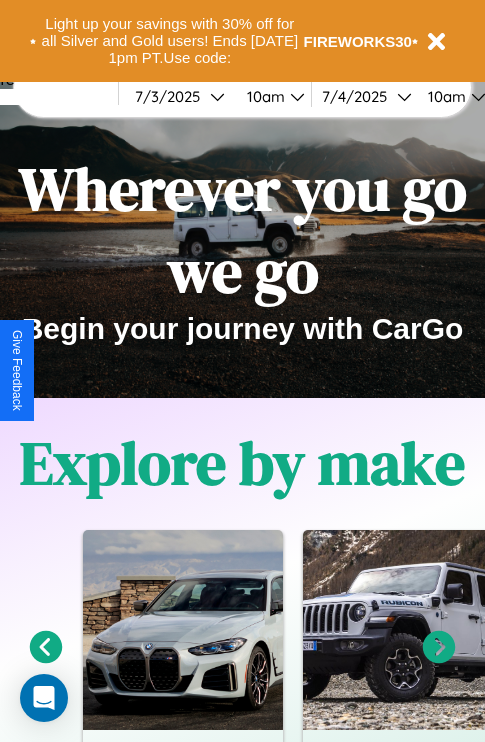 scroll, scrollTop: 308, scrollLeft: 0, axis: vertical 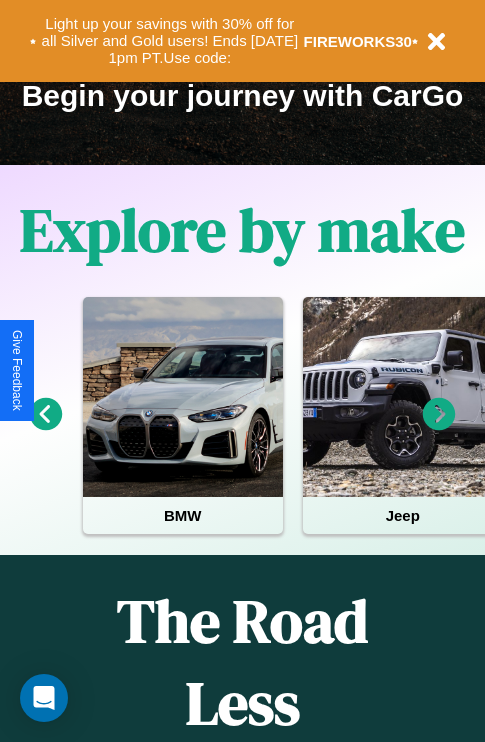click 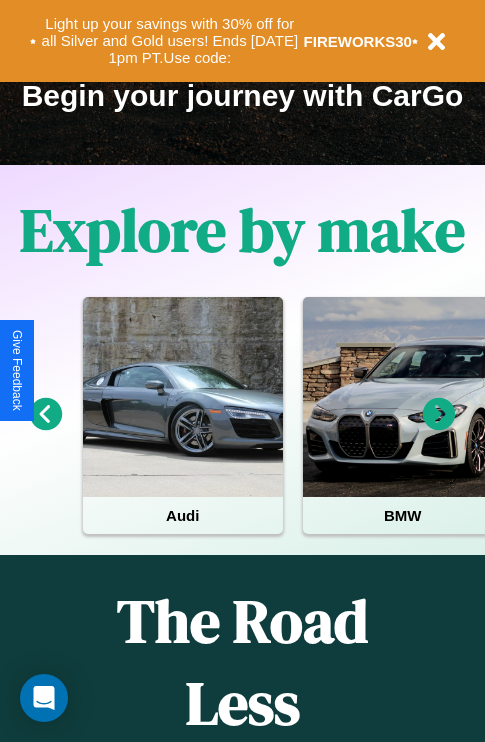 click 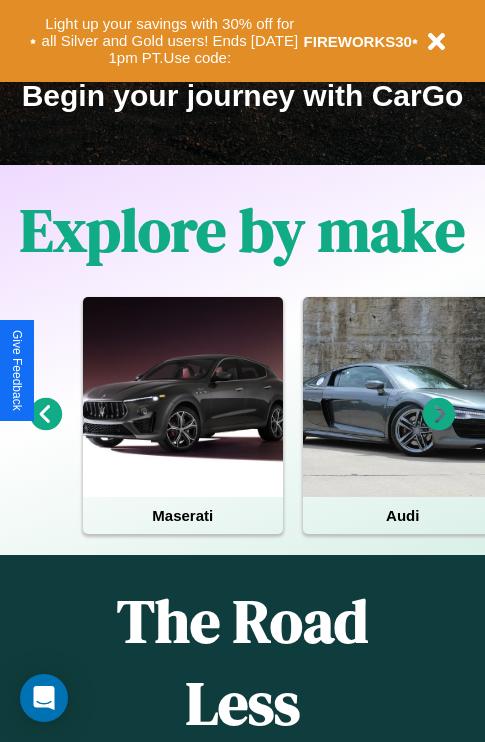 click 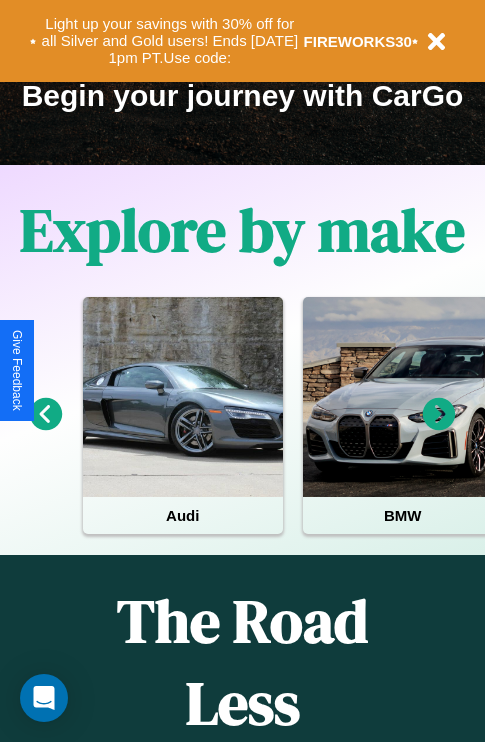 click 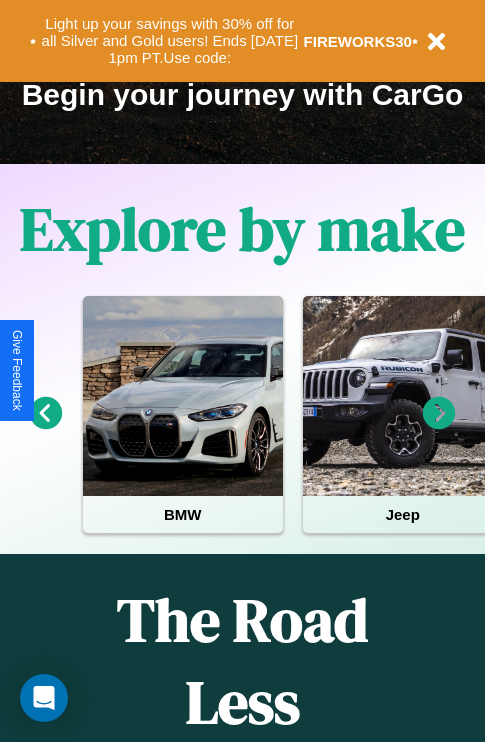 scroll, scrollTop: 308, scrollLeft: 0, axis: vertical 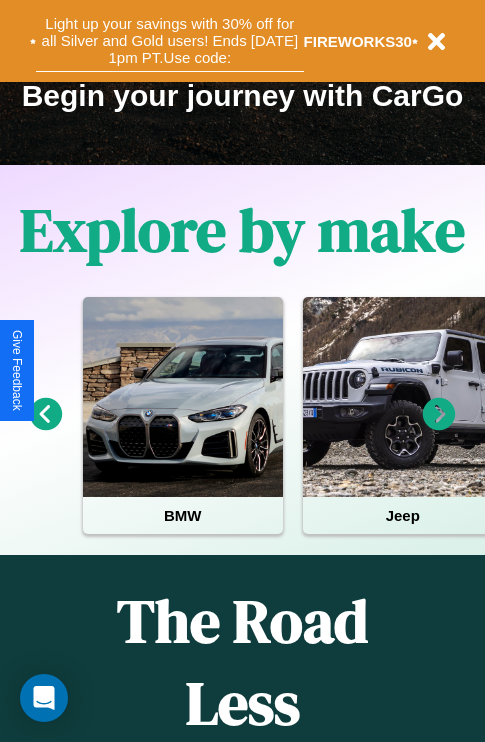click on "Light up your savings with 30% off for all Silver and Gold users! Ends 8/1 at 1pm PT.  Use code:" at bounding box center (170, 41) 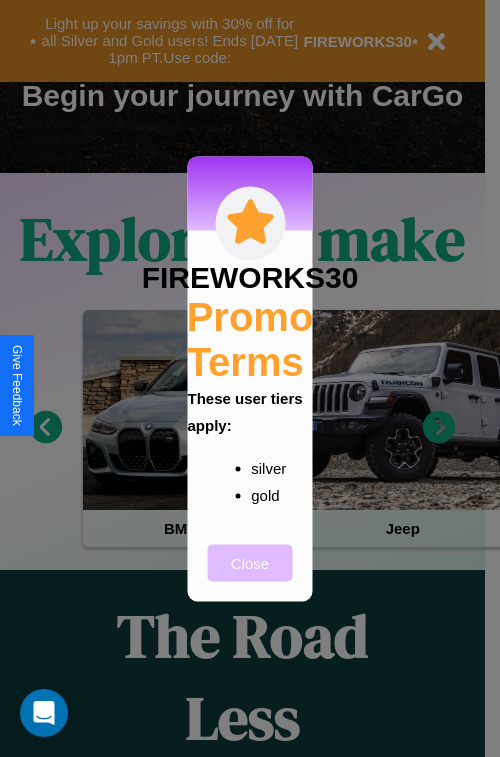 click on "Close" at bounding box center (250, 562) 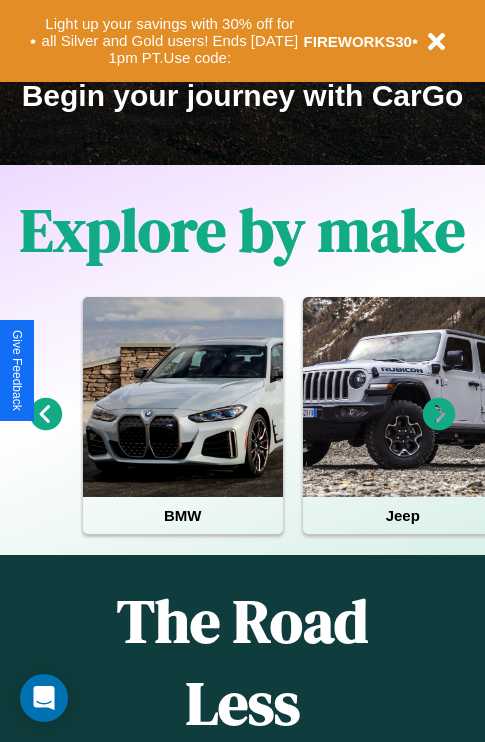 click 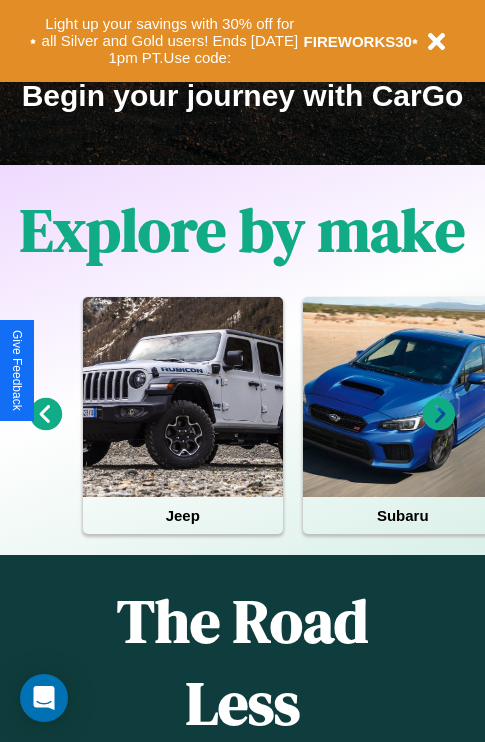 click 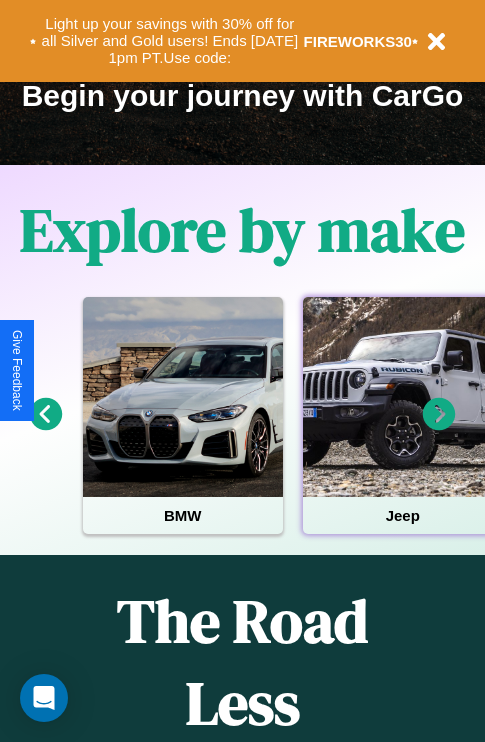 click at bounding box center [403, 397] 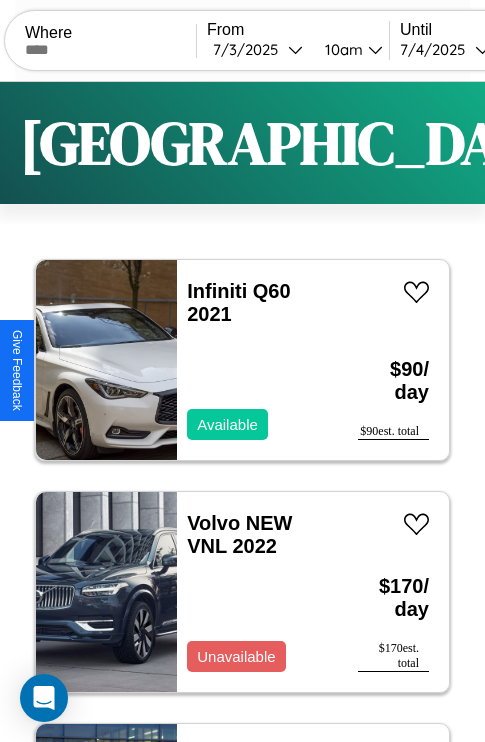 scroll, scrollTop: 89, scrollLeft: 0, axis: vertical 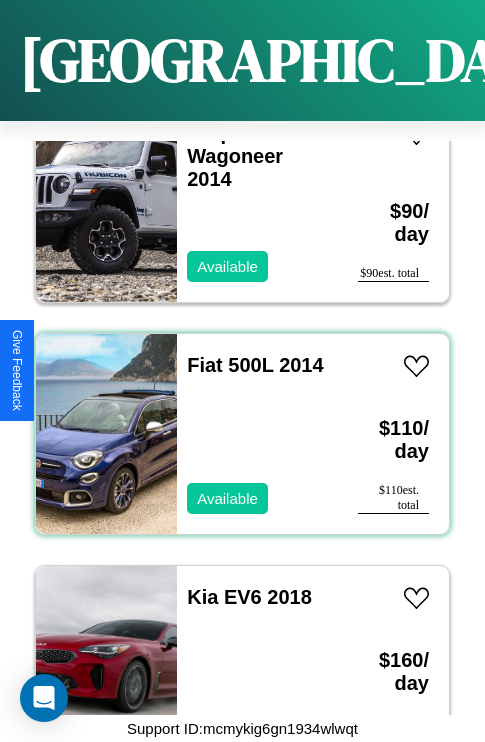 click on "Fiat   500L   2014 Available" at bounding box center [257, 434] 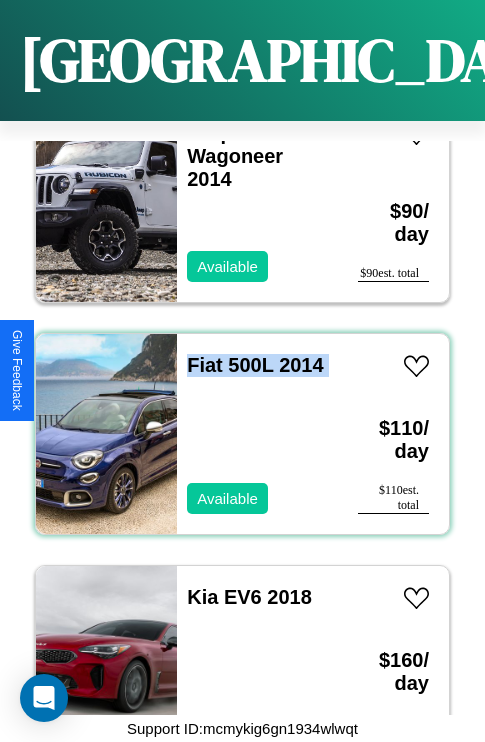 click on "Fiat   500L   2014 Available" at bounding box center (257, 434) 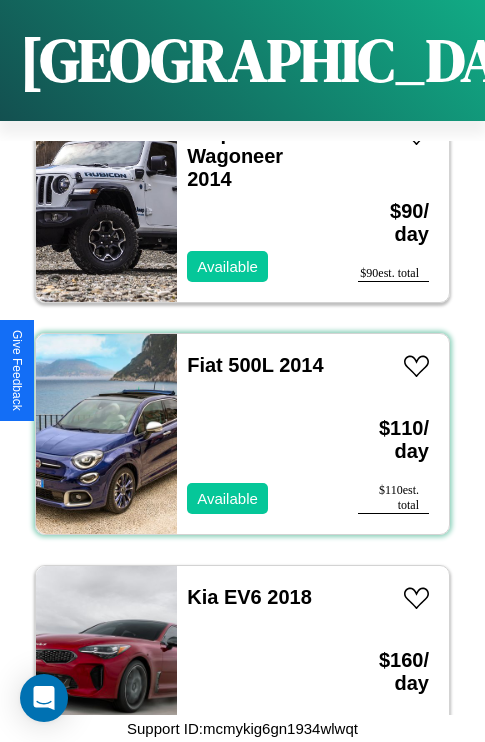click on "Fiat   500L   2014 Available" at bounding box center [257, 434] 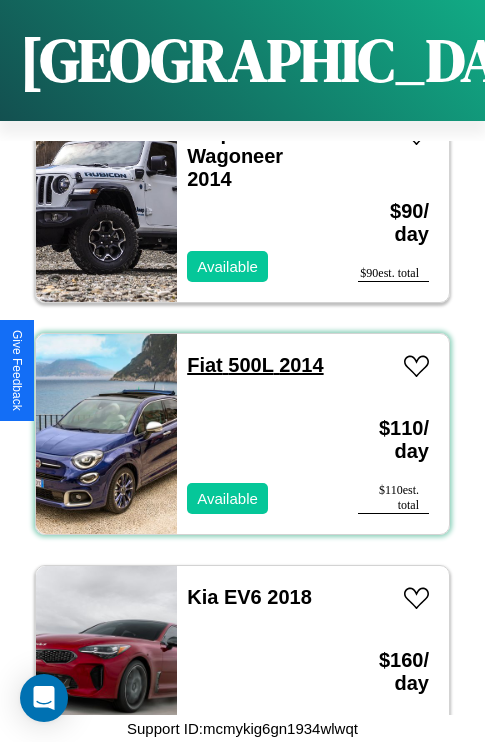 click on "Fiat   500L   2014" at bounding box center (255, 365) 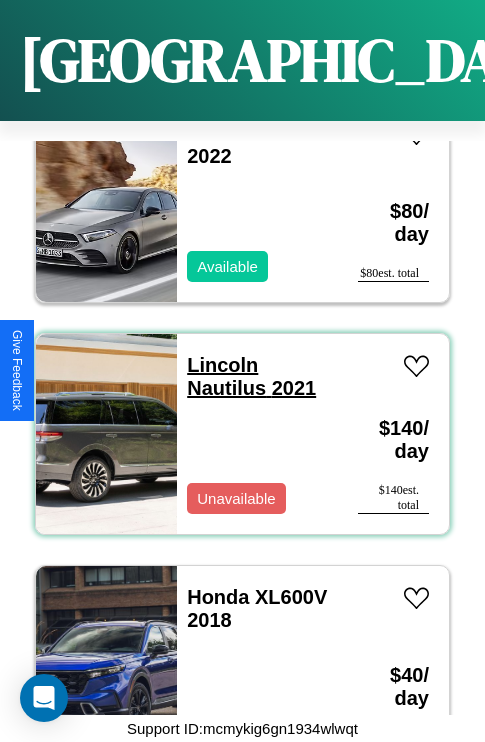 click on "Lincoln   Nautilus   2021" at bounding box center [251, 376] 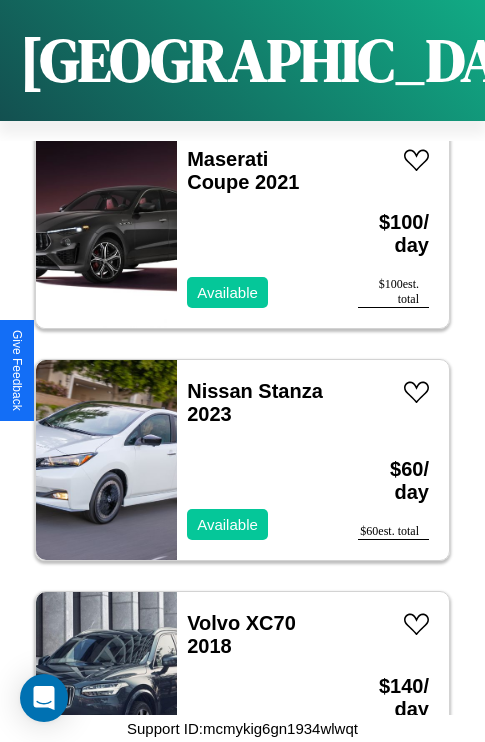 scroll, scrollTop: 30931, scrollLeft: 0, axis: vertical 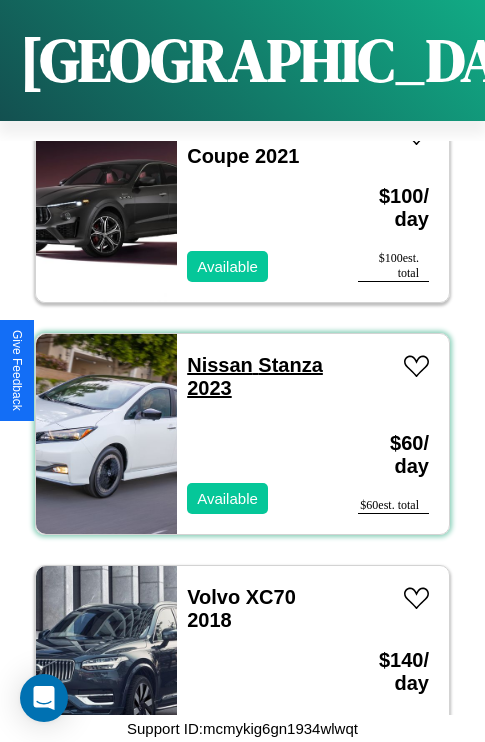 click on "Nissan   Stanza   2023" at bounding box center [255, 376] 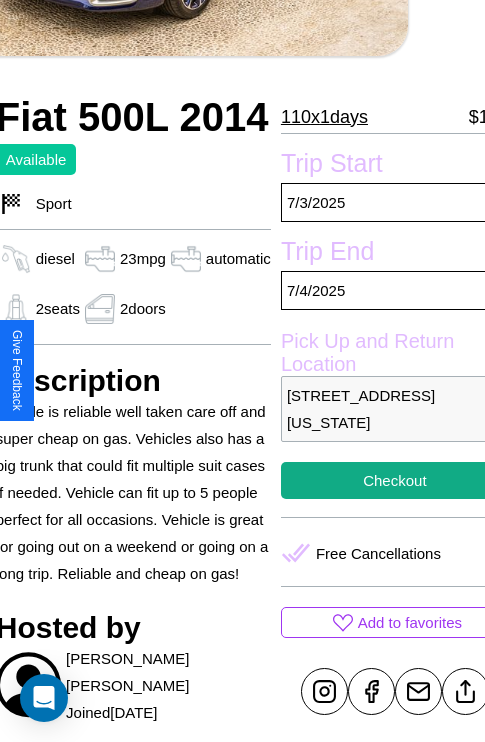 scroll, scrollTop: 441, scrollLeft: 88, axis: both 